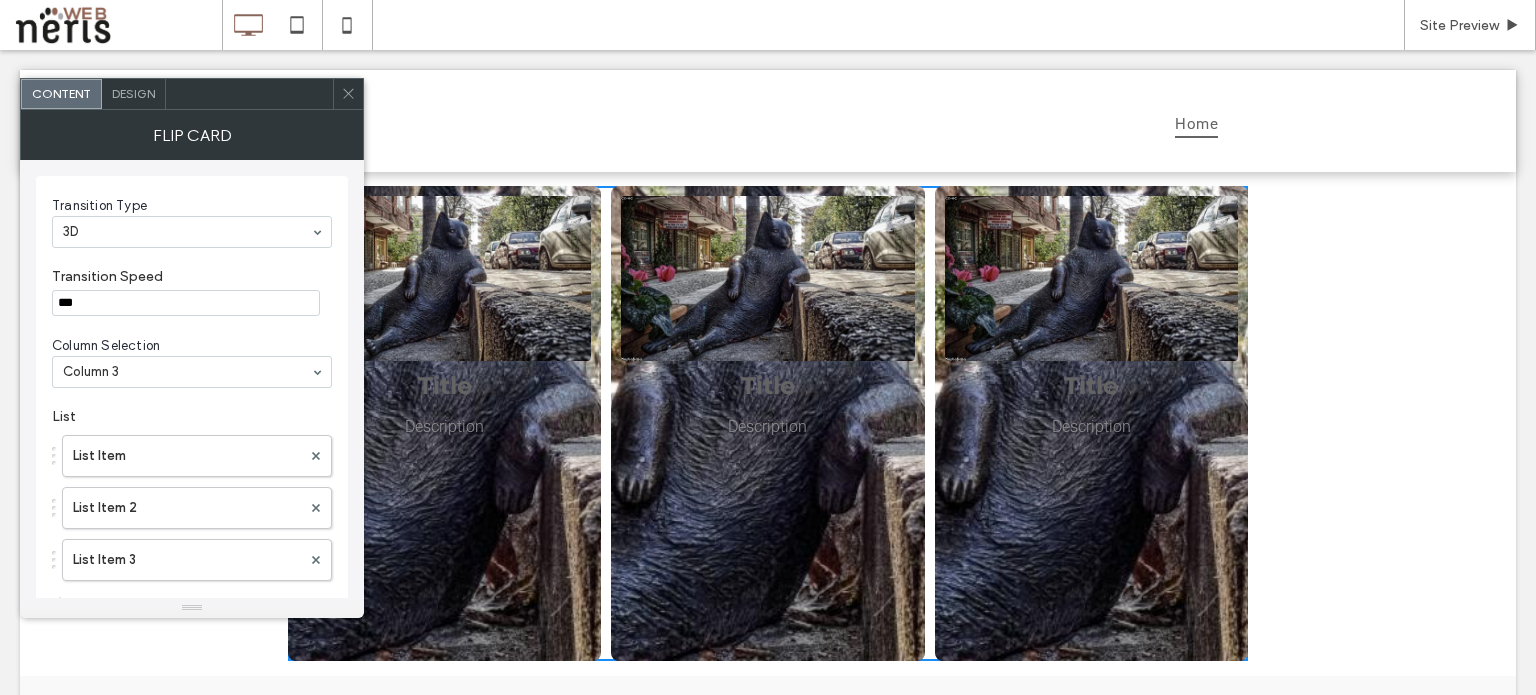 scroll, scrollTop: 0, scrollLeft: 0, axis: both 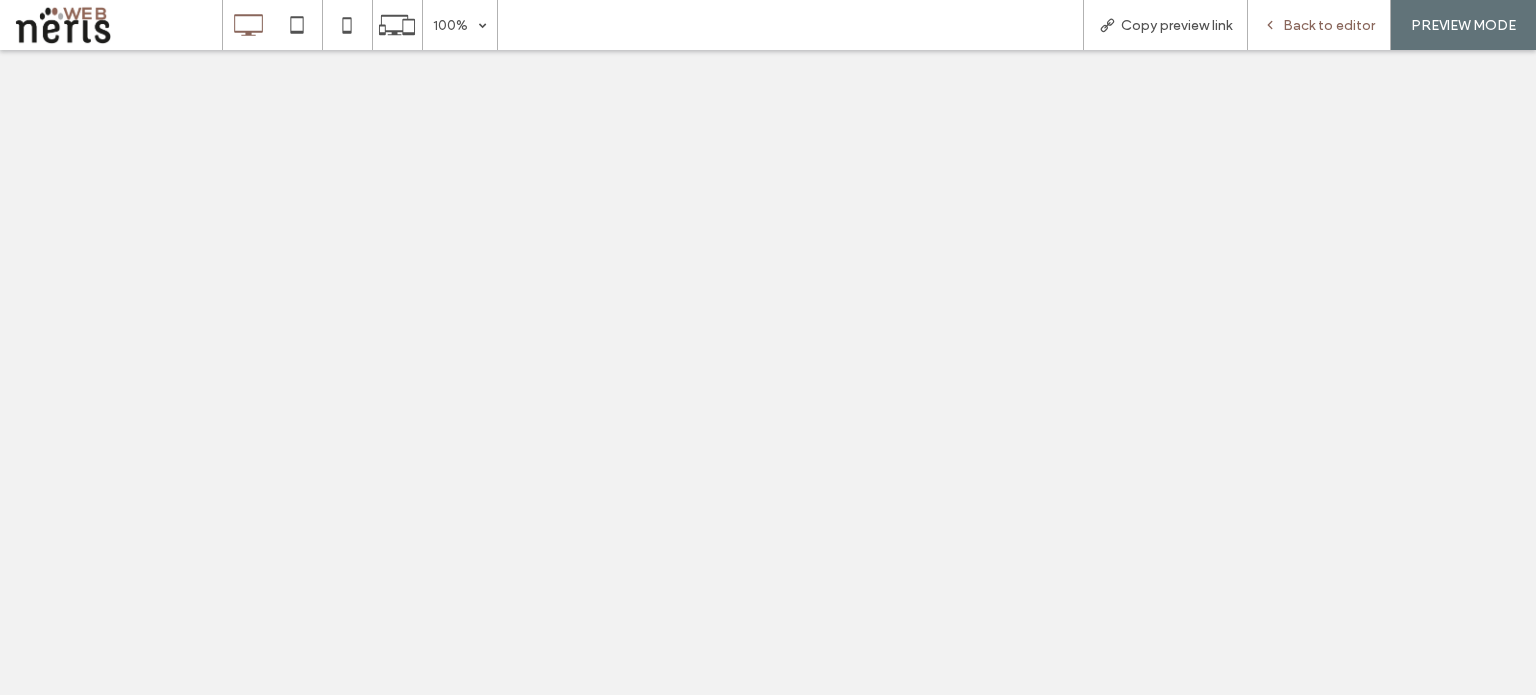 click on "Back to editor" at bounding box center [1329, 25] 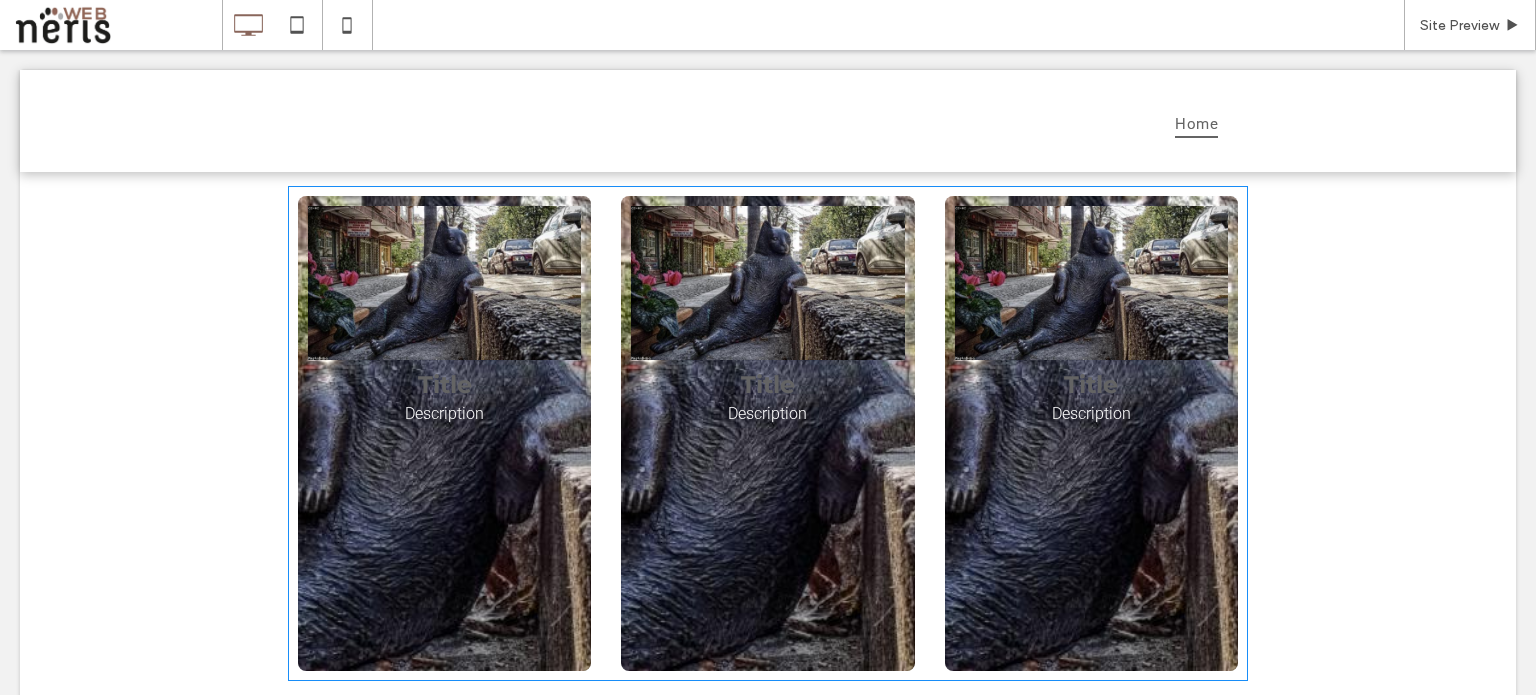 scroll, scrollTop: 0, scrollLeft: 0, axis: both 